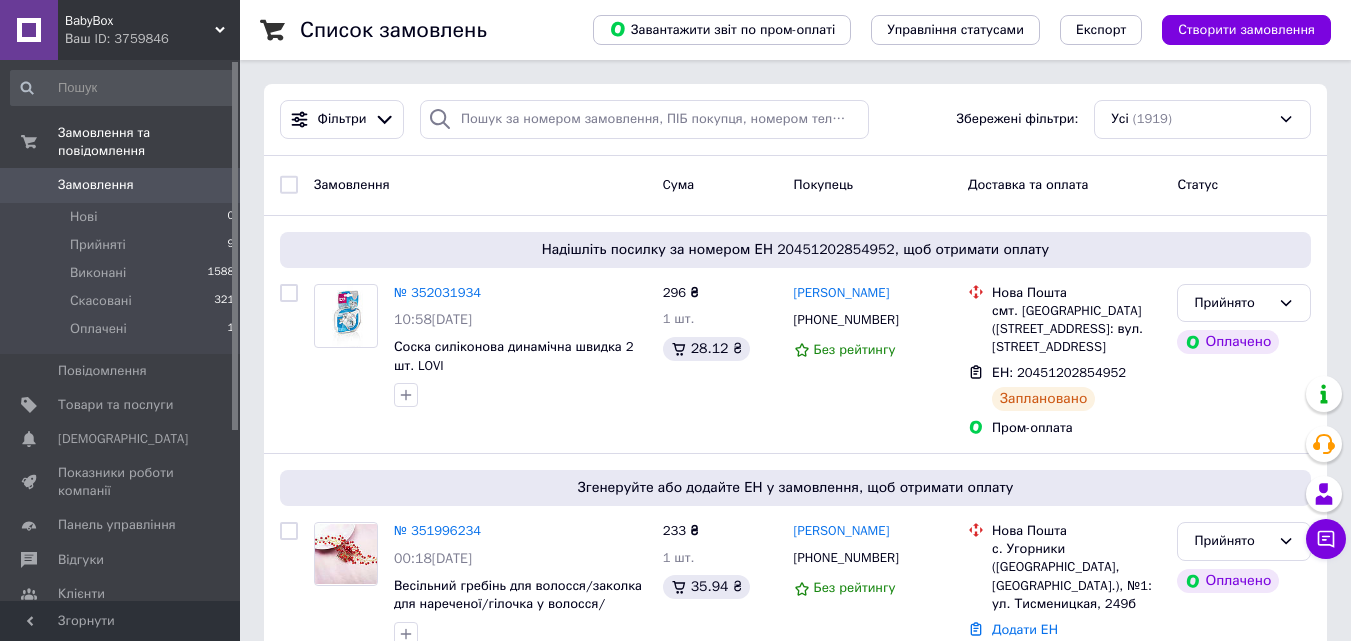 scroll, scrollTop: 0, scrollLeft: 0, axis: both 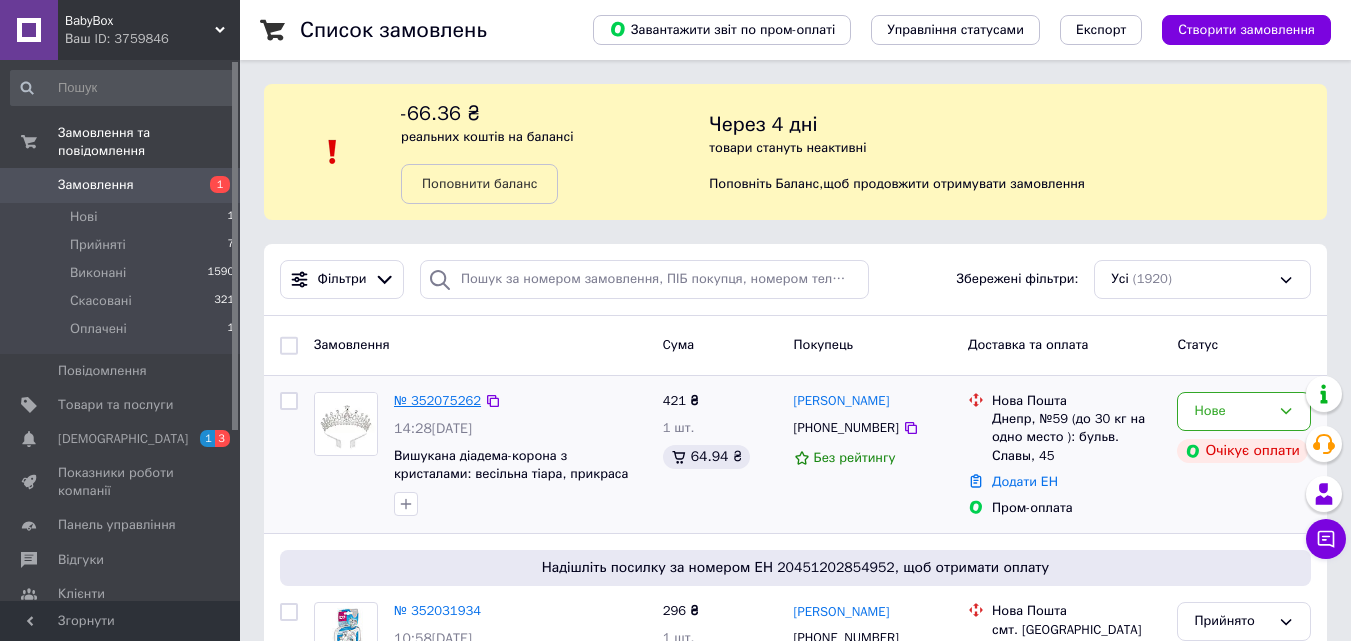 click on "№ 352075262" at bounding box center (437, 400) 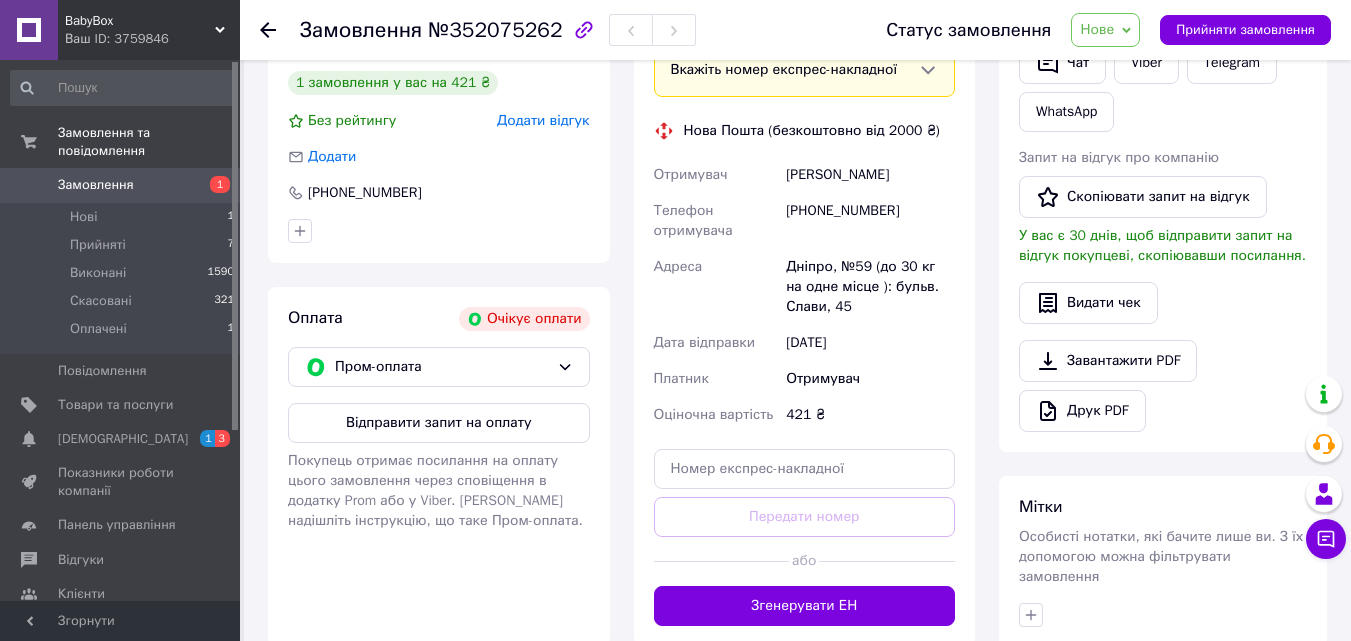scroll, scrollTop: 500, scrollLeft: 0, axis: vertical 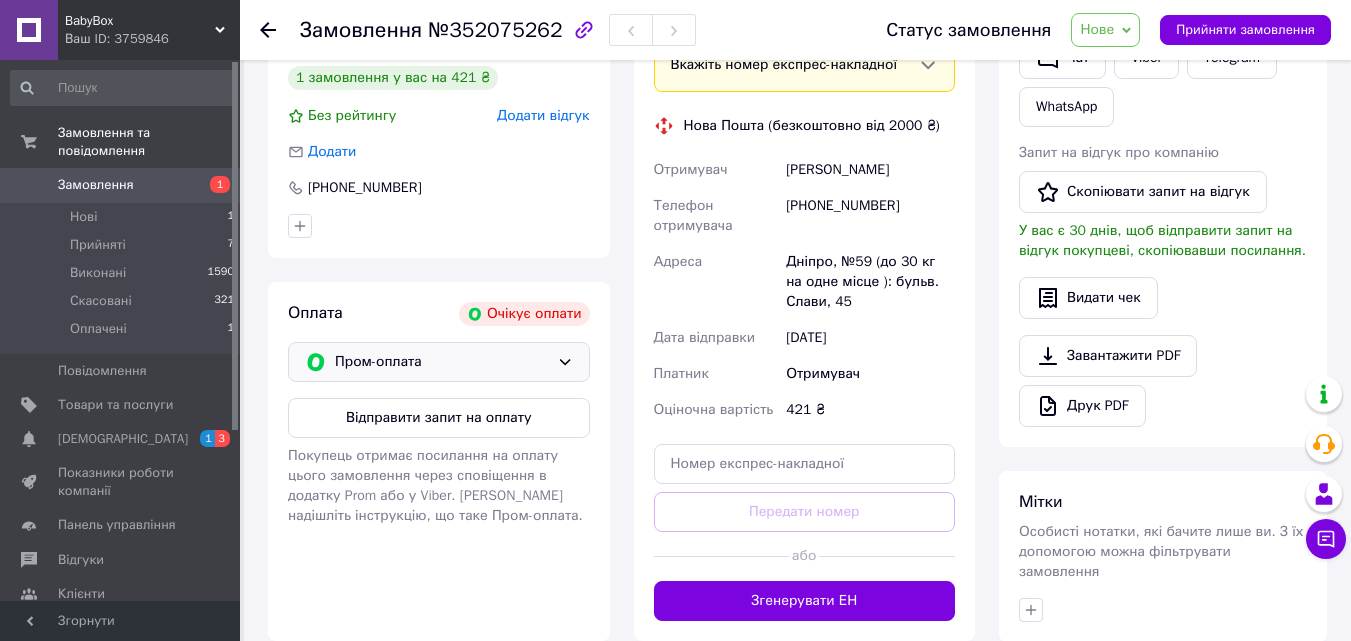 drag, startPoint x: 560, startPoint y: 357, endPoint x: 546, endPoint y: 381, distance: 27.784887 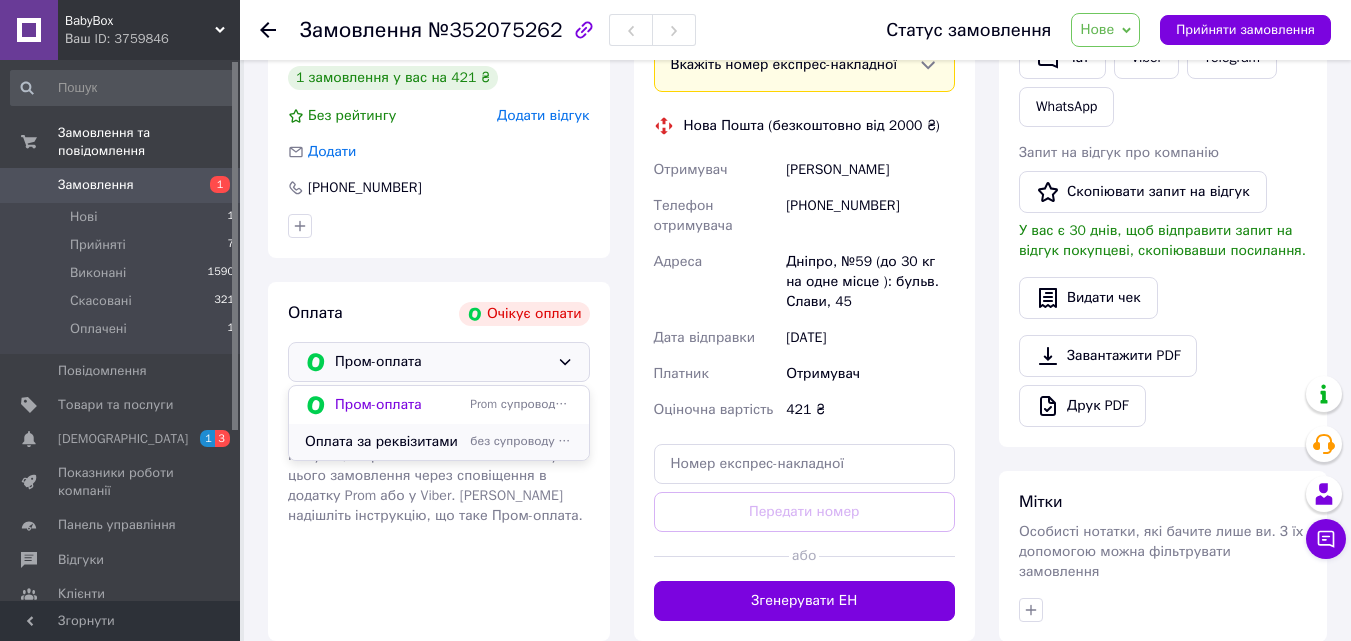 click on "Оплата за реквізитами" at bounding box center (383, 442) 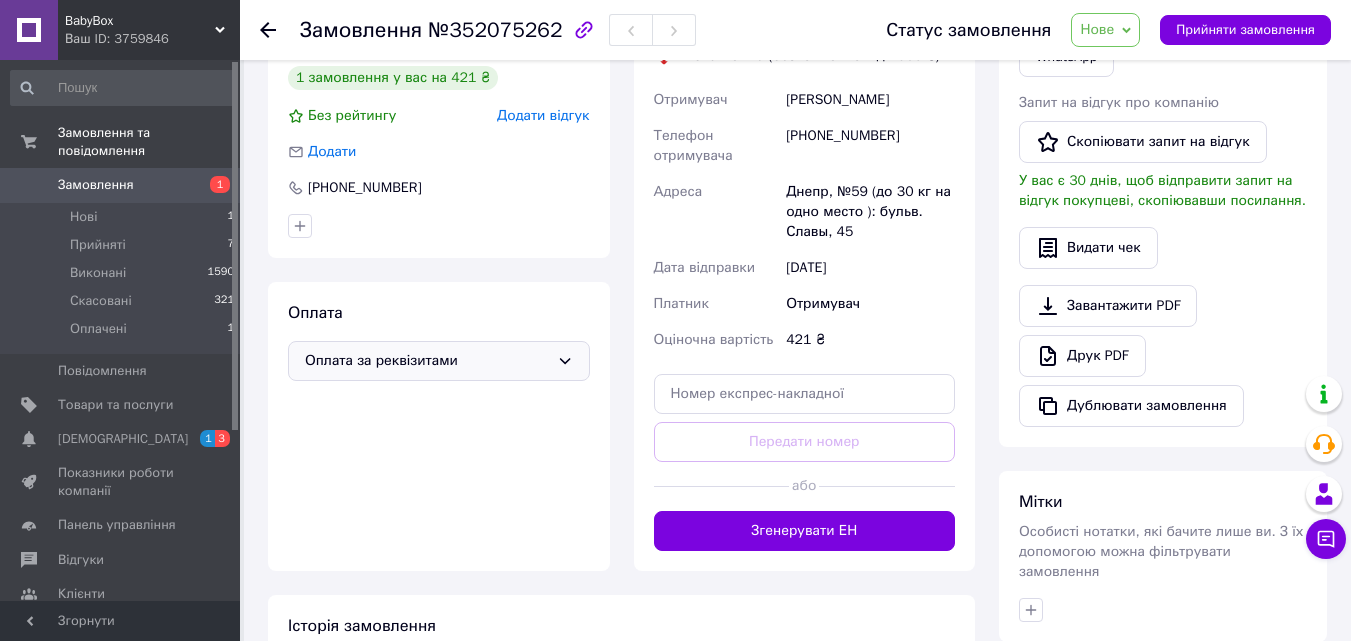 click 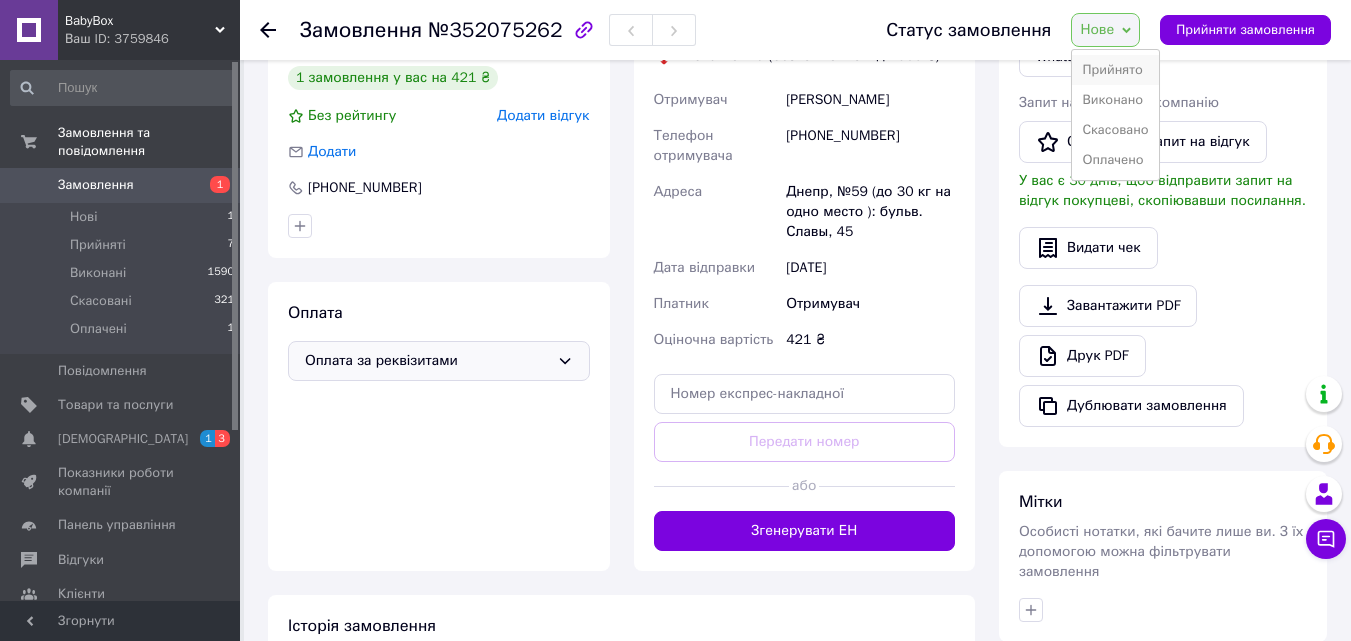 click on "Прийнято" at bounding box center (1115, 70) 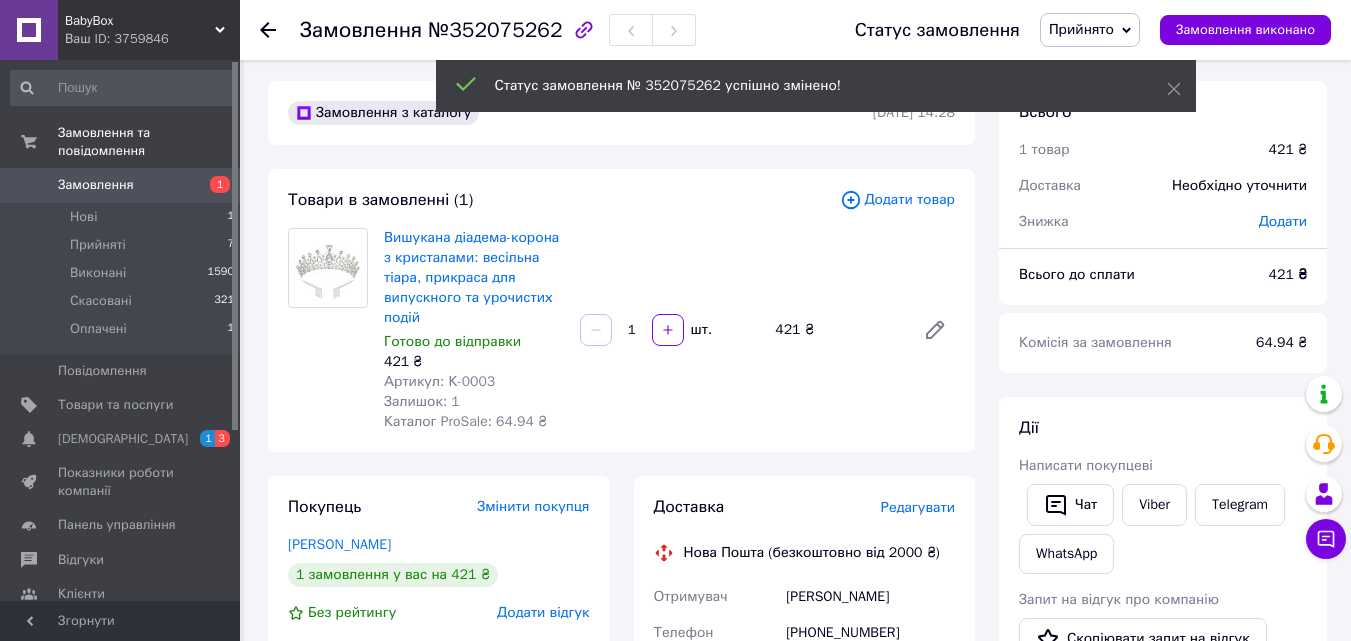 scroll, scrollTop: 0, scrollLeft: 0, axis: both 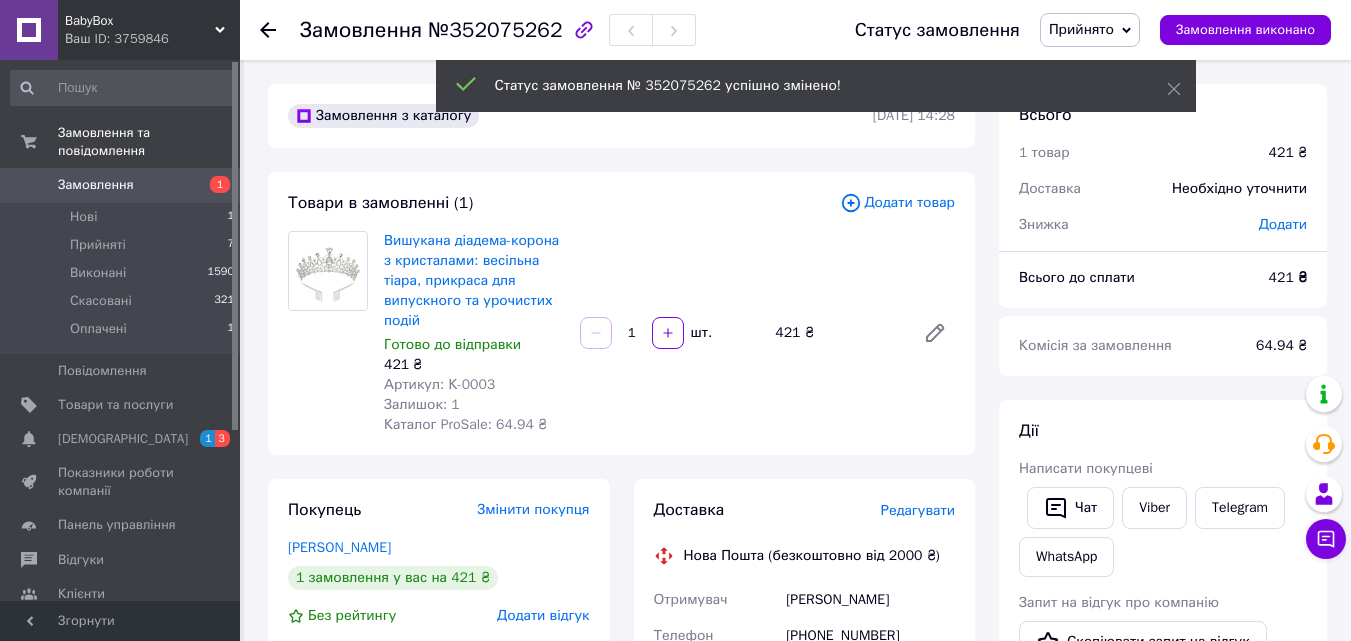 click 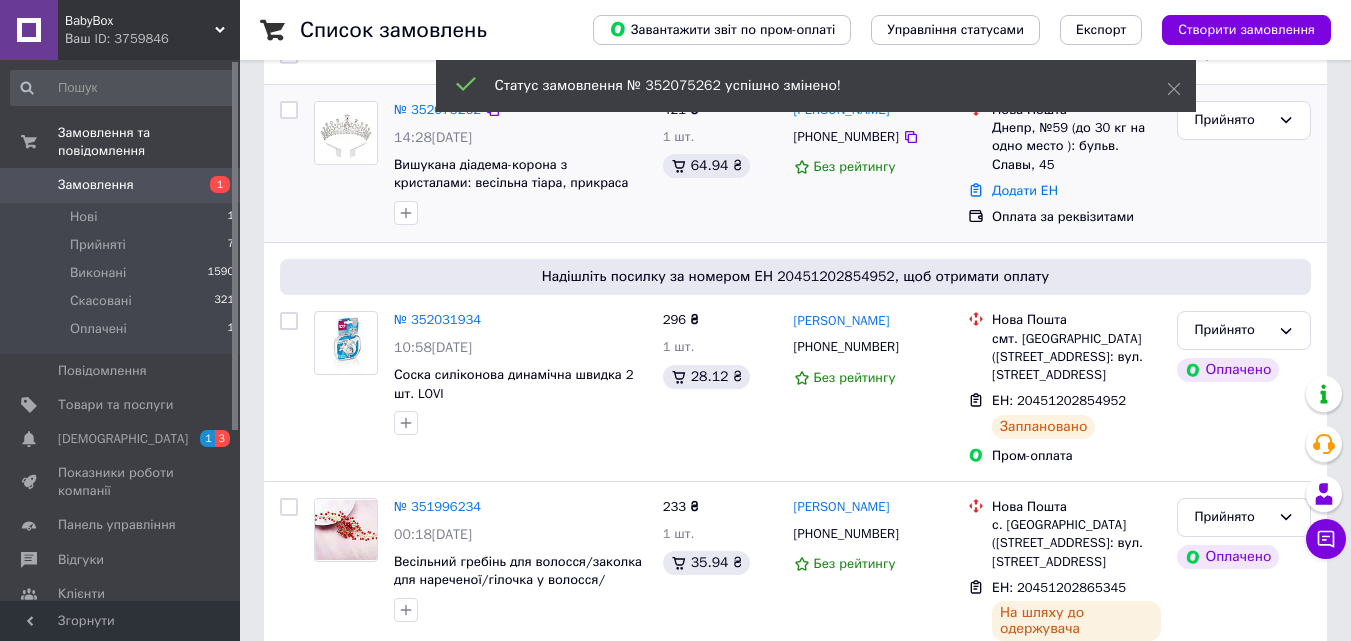 scroll, scrollTop: 300, scrollLeft: 0, axis: vertical 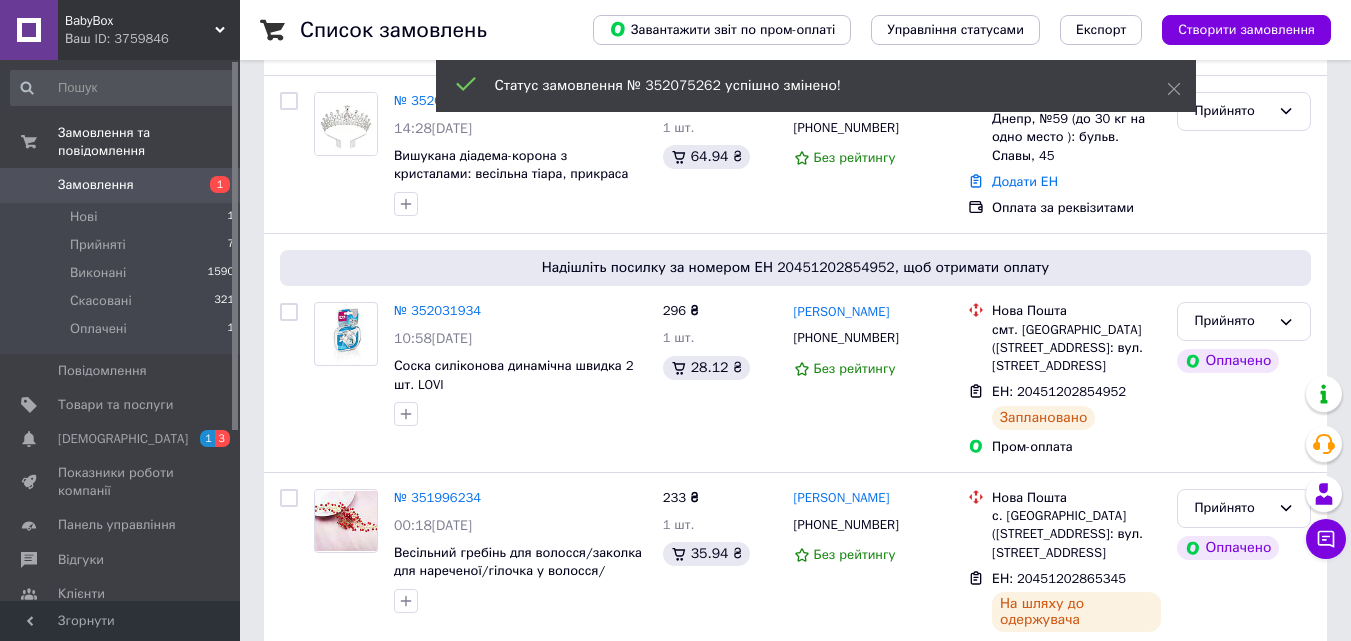 click on "[DEMOGRAPHIC_DATA]" at bounding box center [123, 439] 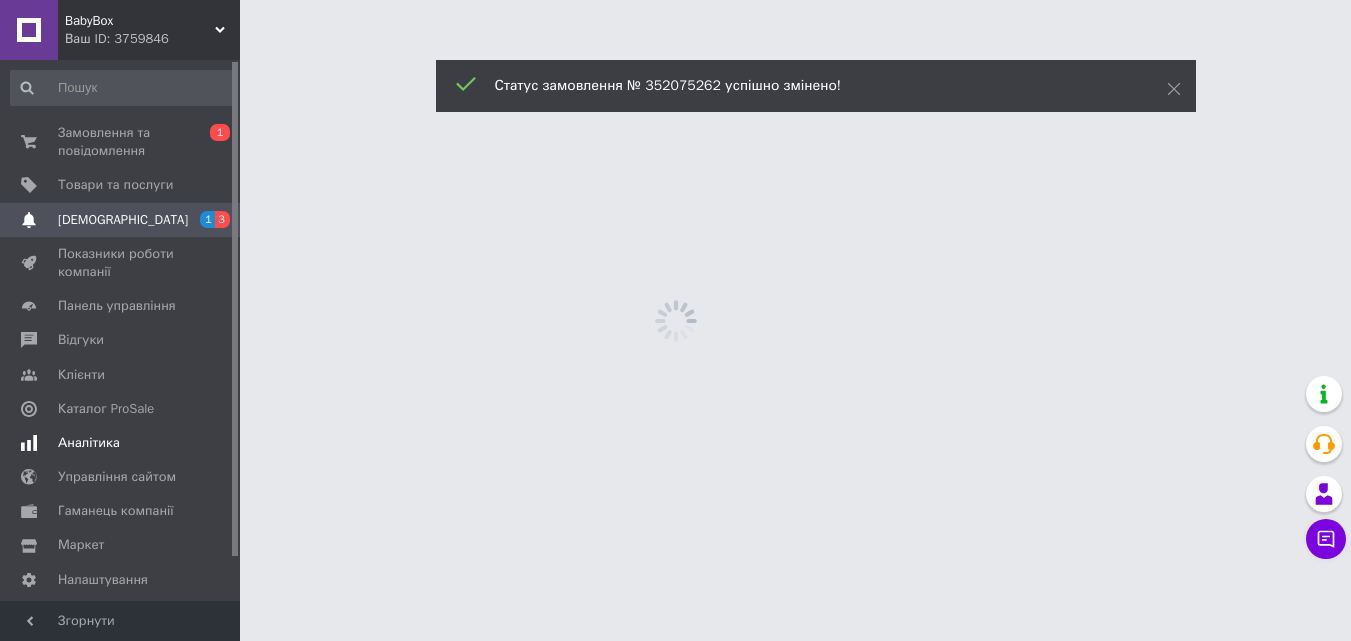 scroll, scrollTop: 0, scrollLeft: 0, axis: both 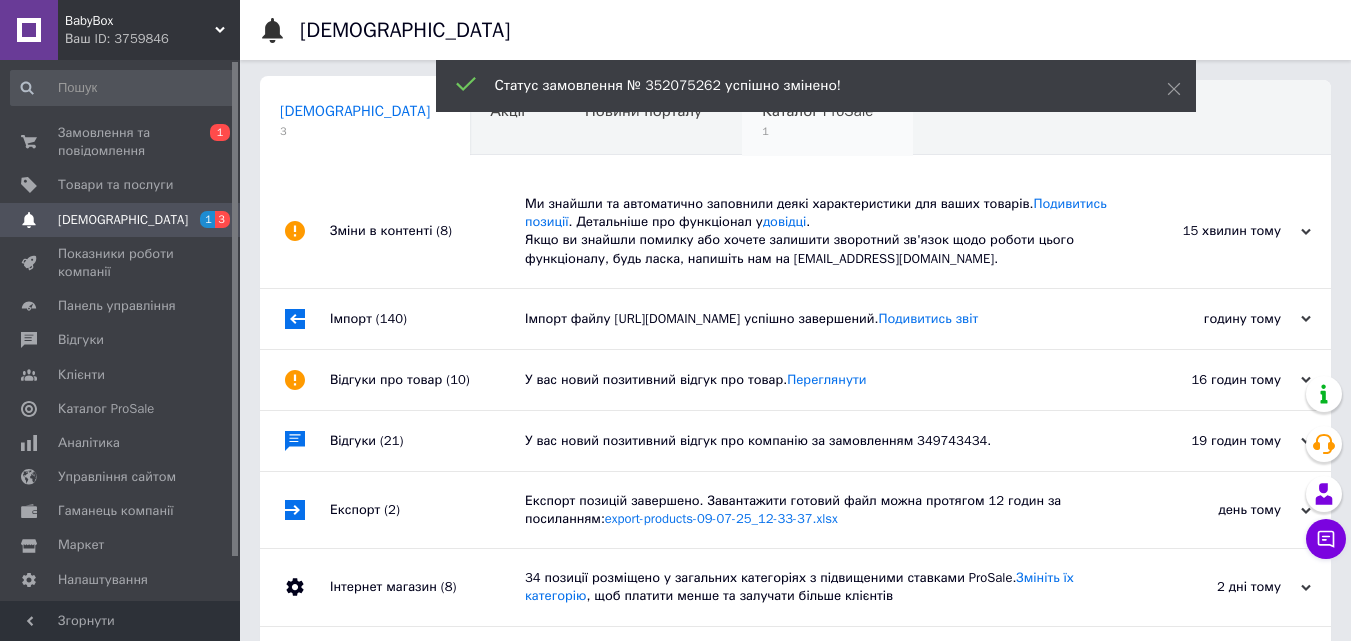 click on "1" at bounding box center (817, 131) 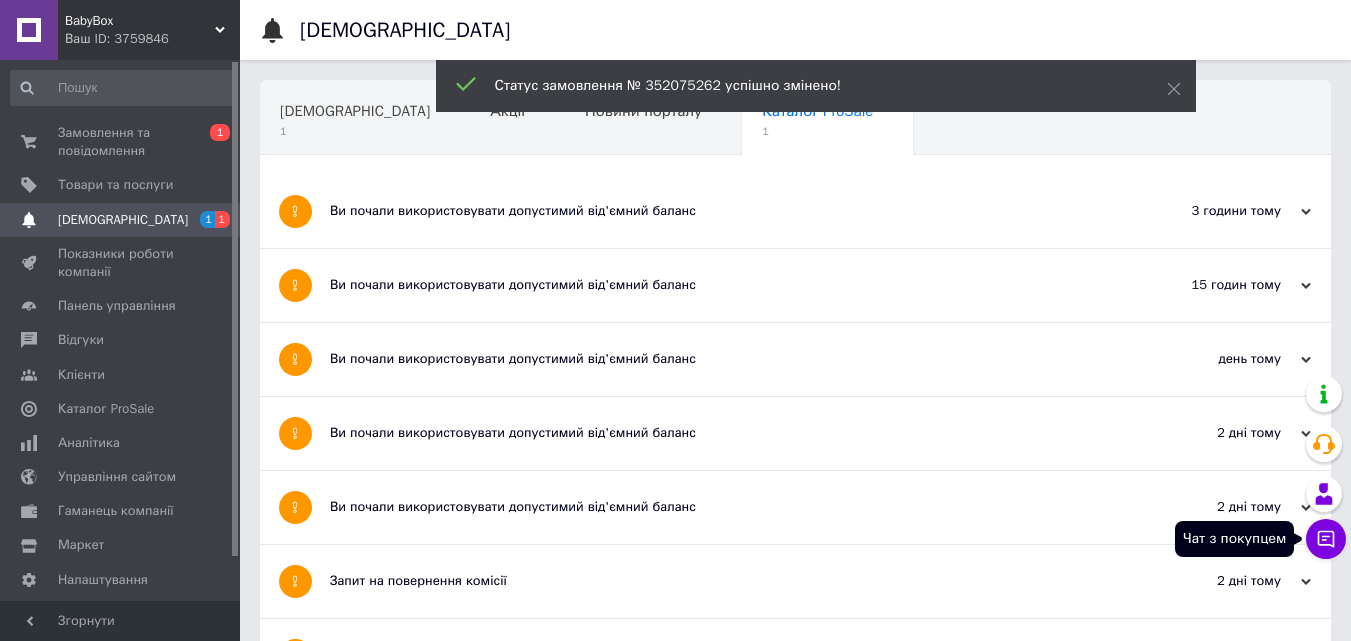 click 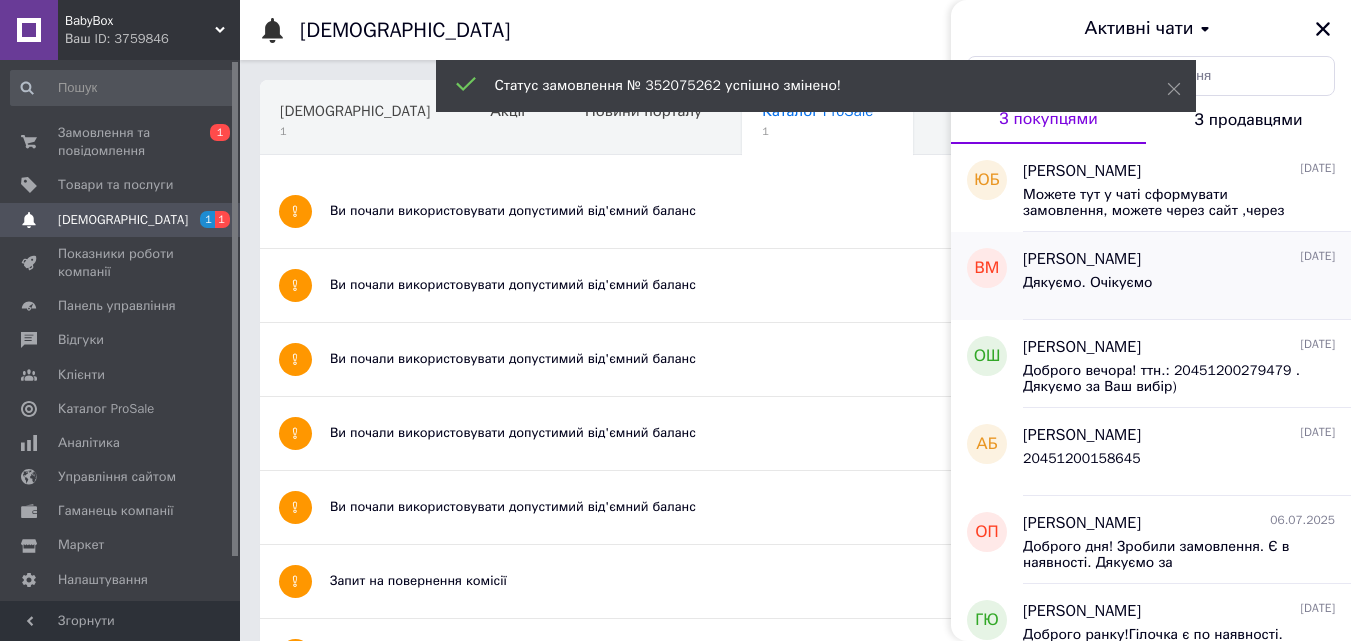 click on "Дякуємо. Очікуємо" at bounding box center [1179, 287] 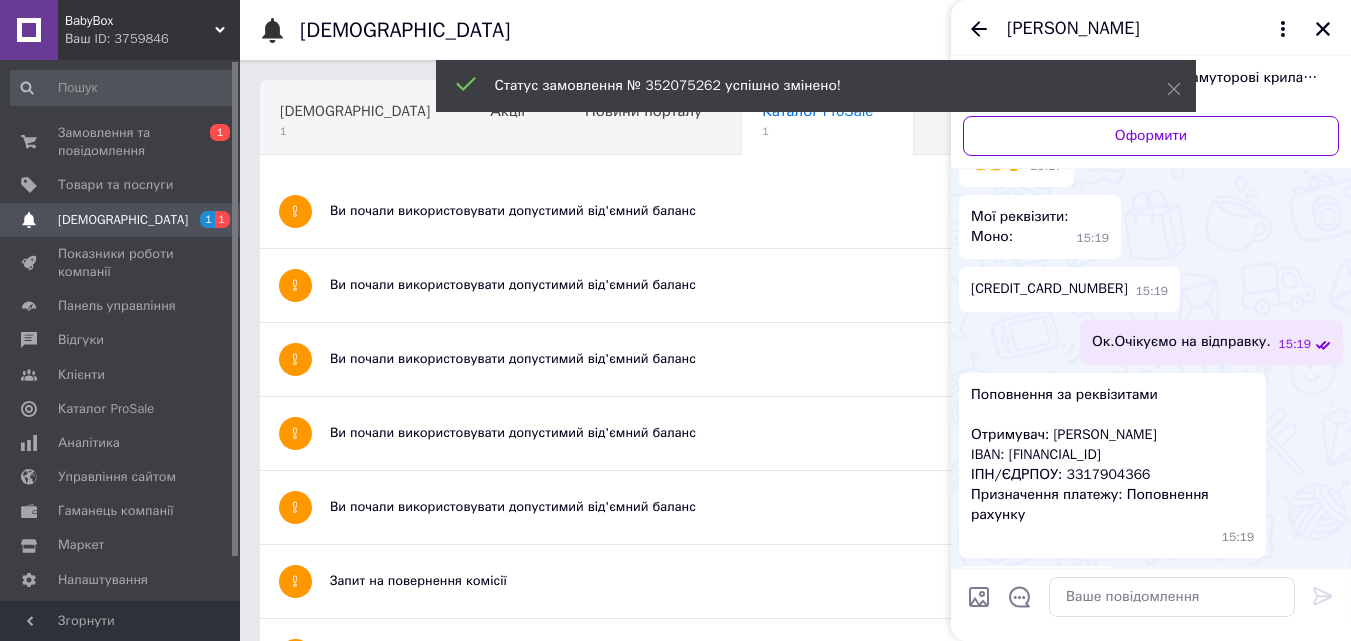 scroll, scrollTop: 1603, scrollLeft: 0, axis: vertical 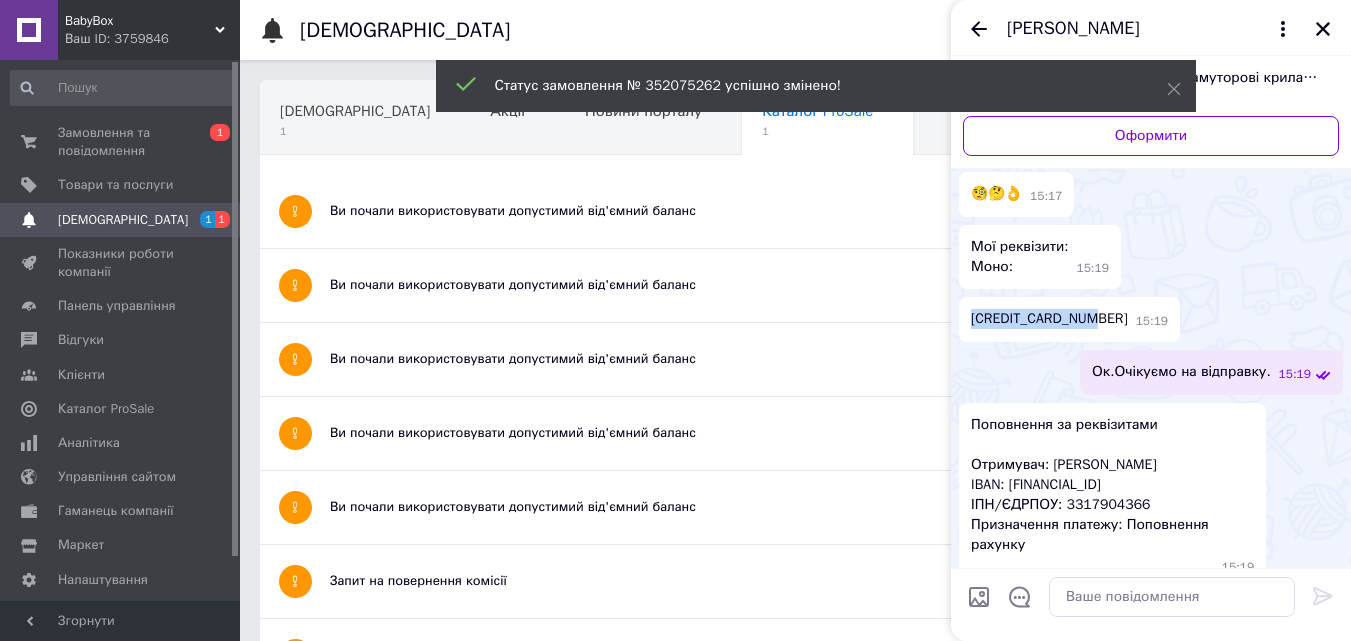 drag, startPoint x: 1092, startPoint y: 273, endPoint x: 955, endPoint y: 283, distance: 137.36447 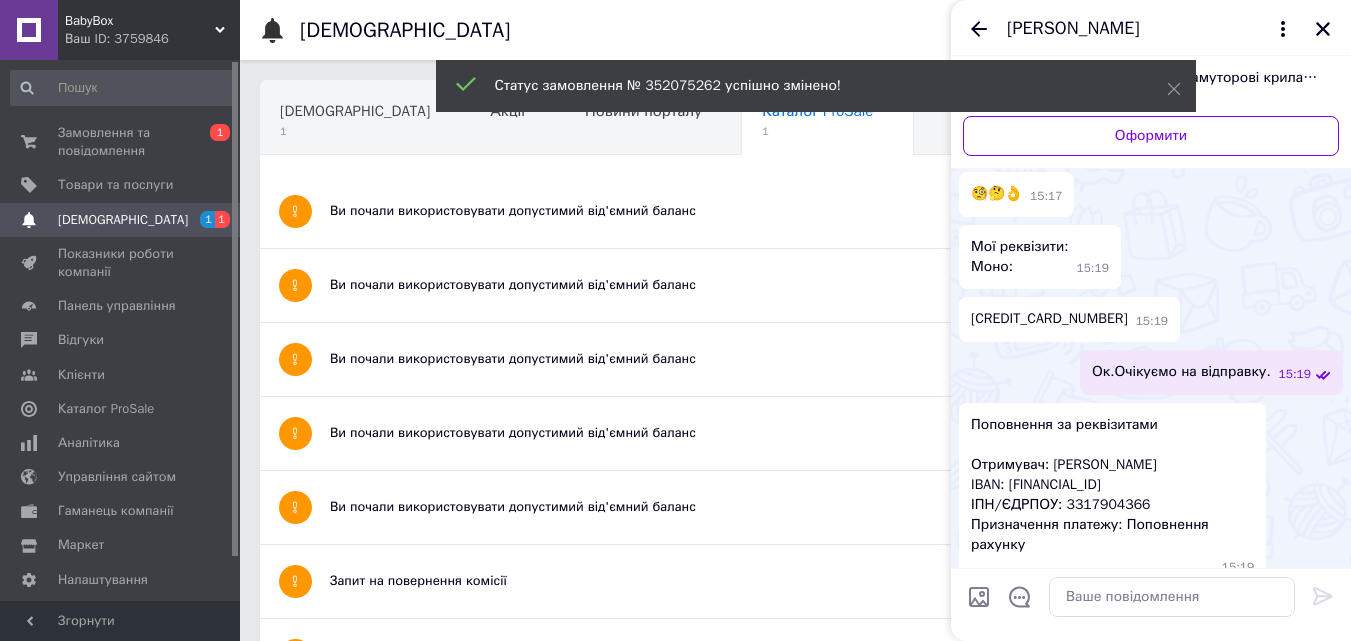 click on "Поповнення за реквізитами Отримувач: [PERSON_NAME]: [FINANCIAL_ID]  ІПН/ЄДРПОУ: 3317904366  Призначення платежу: Поповнення рахунку 15:19" at bounding box center (1151, 495) 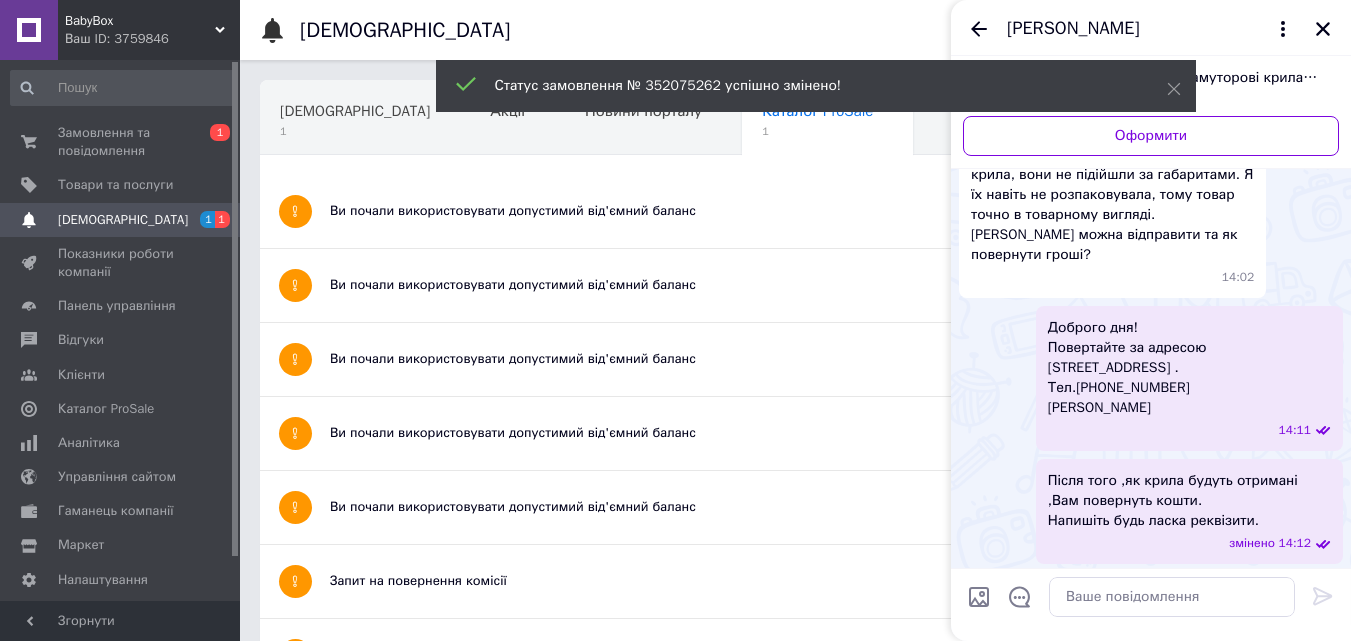 scroll, scrollTop: 803, scrollLeft: 0, axis: vertical 